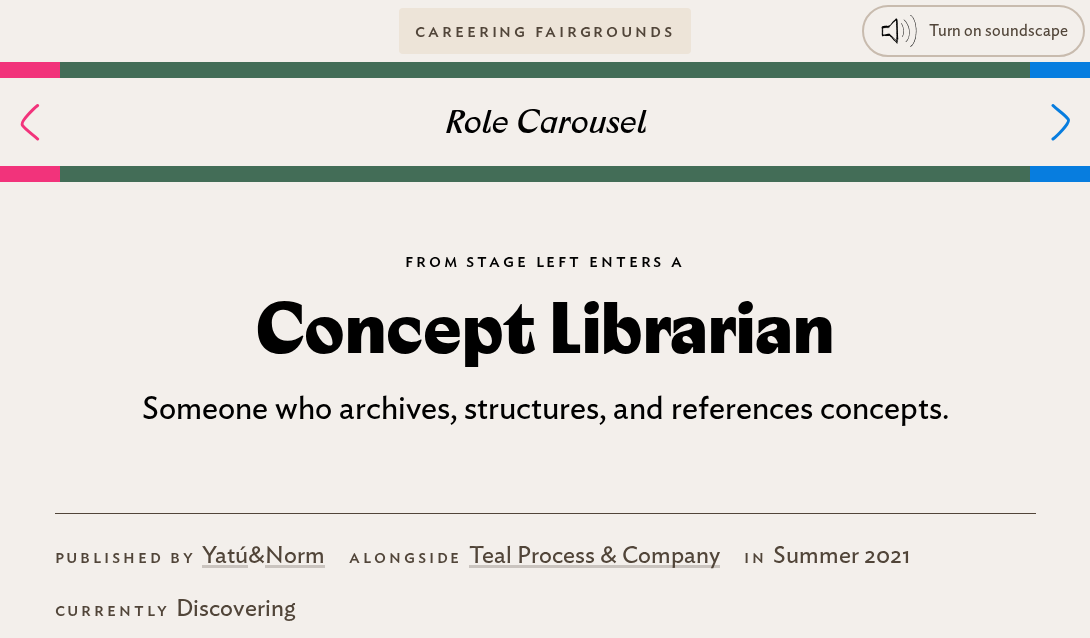 scroll, scrollTop: 0, scrollLeft: 0, axis: both 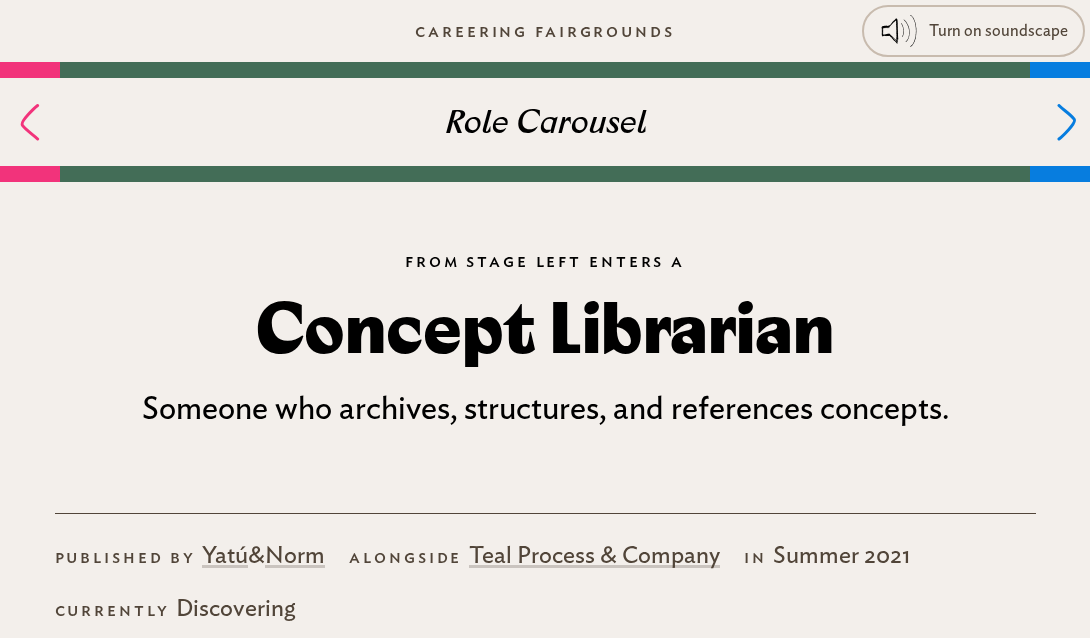 click 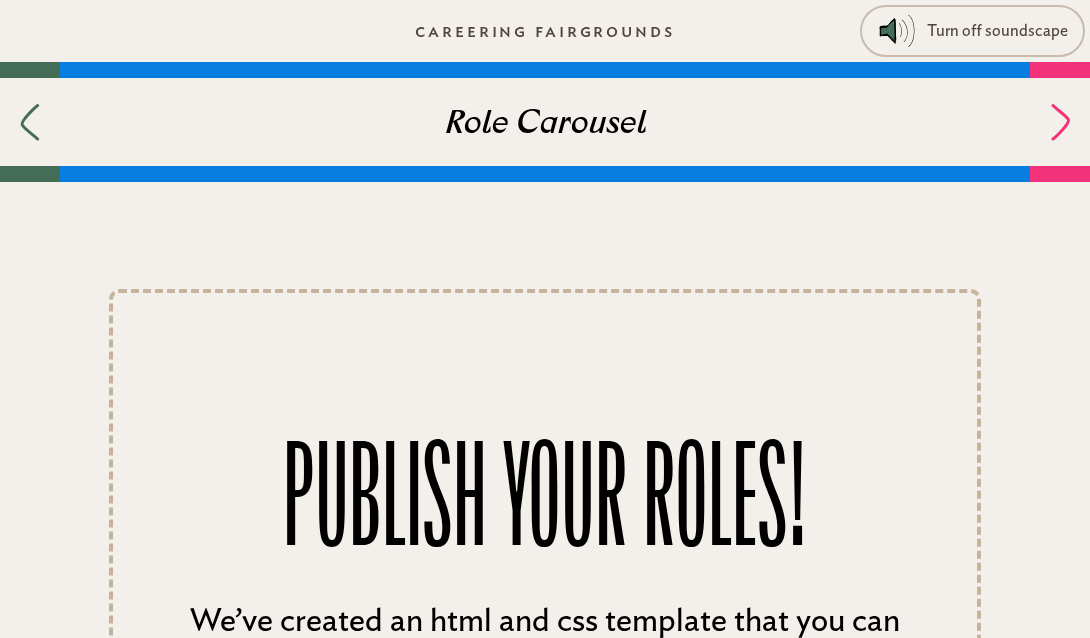 scroll, scrollTop: 0, scrollLeft: 0, axis: both 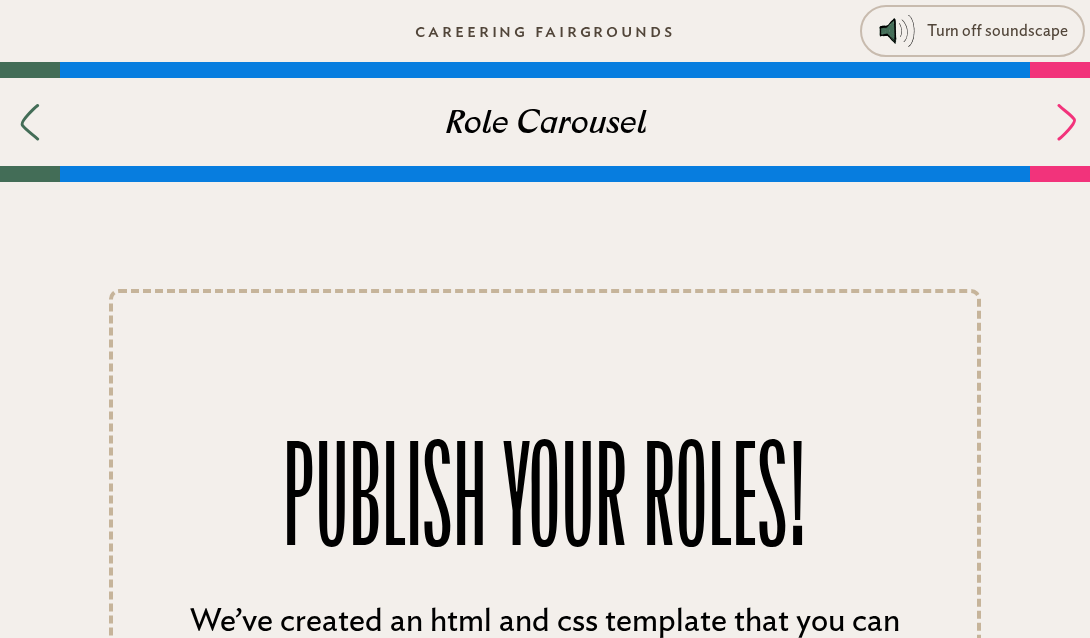 click at bounding box center [1060, 122] 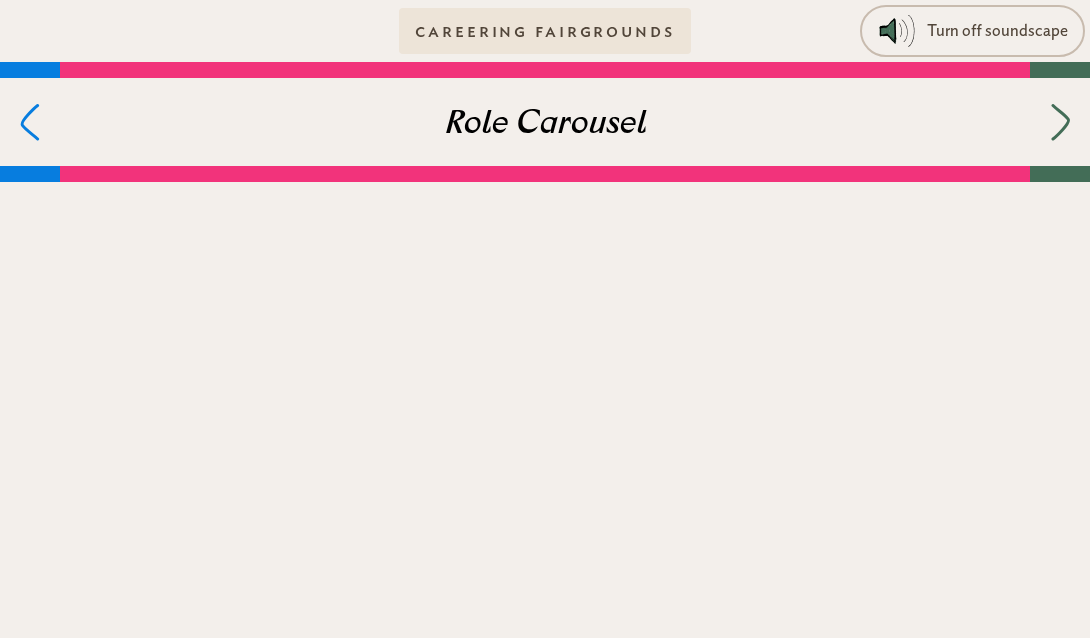 scroll, scrollTop: 0, scrollLeft: 0, axis: both 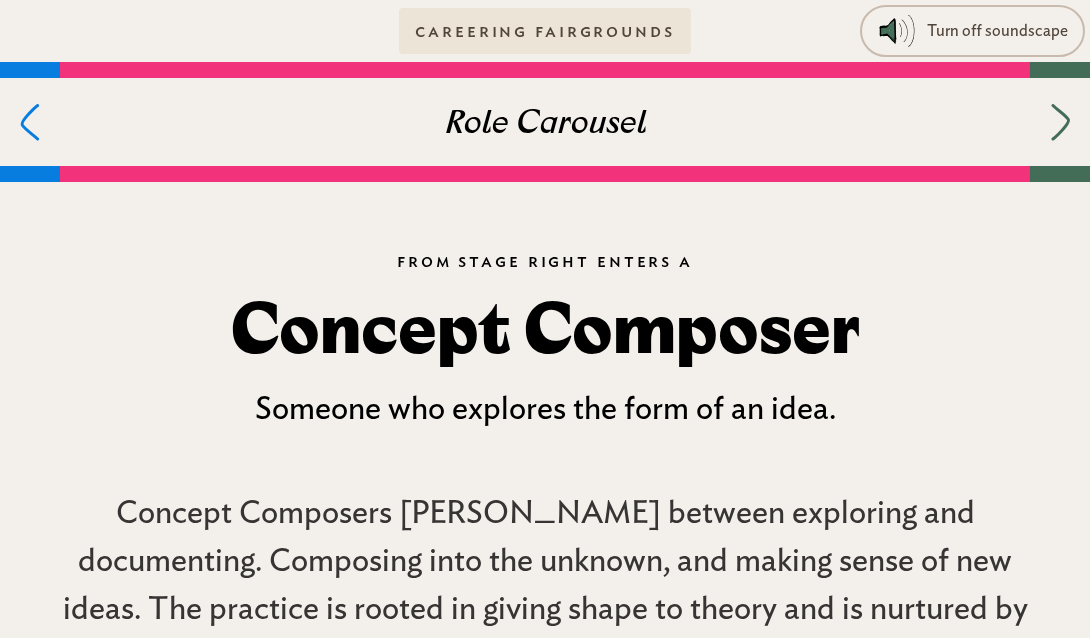 click on "Careering Fairgrounds" at bounding box center [544, 31] 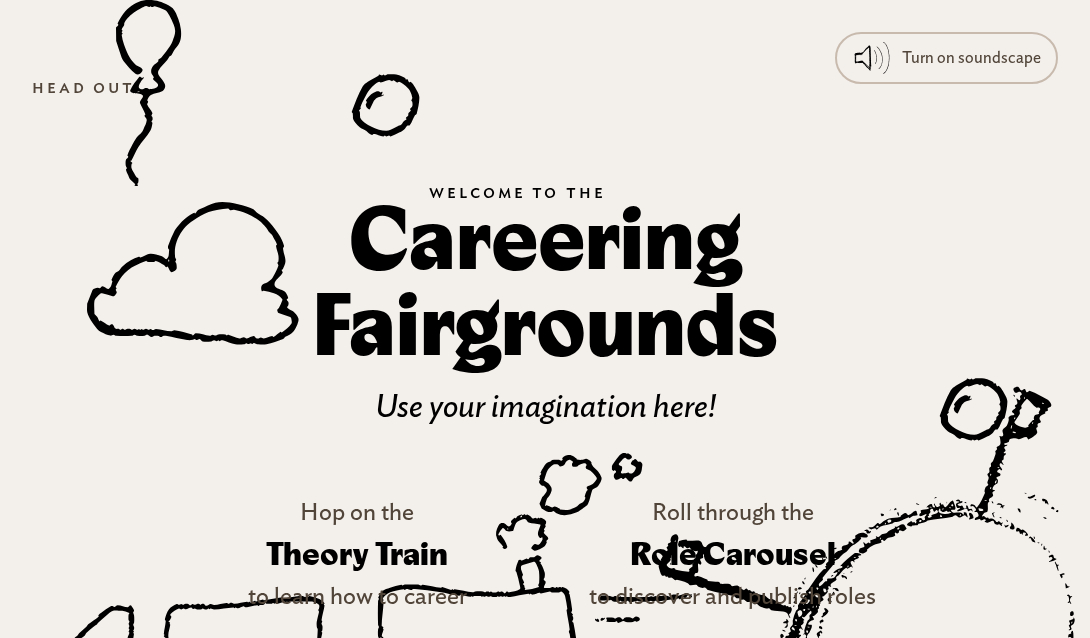 scroll, scrollTop: 0, scrollLeft: 0, axis: both 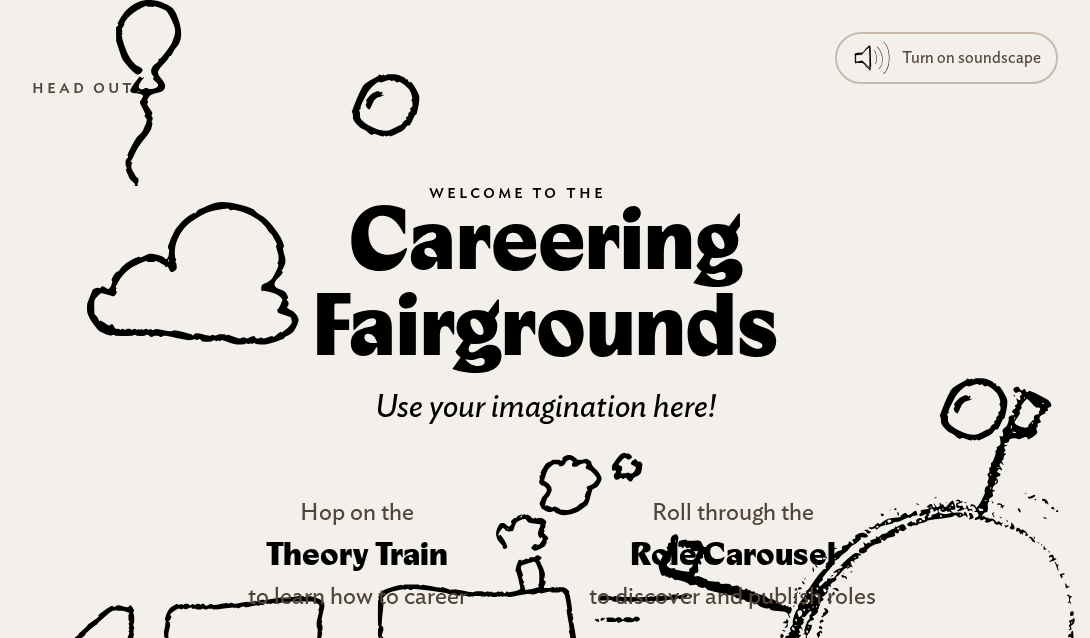 click at bounding box center [545, 319] 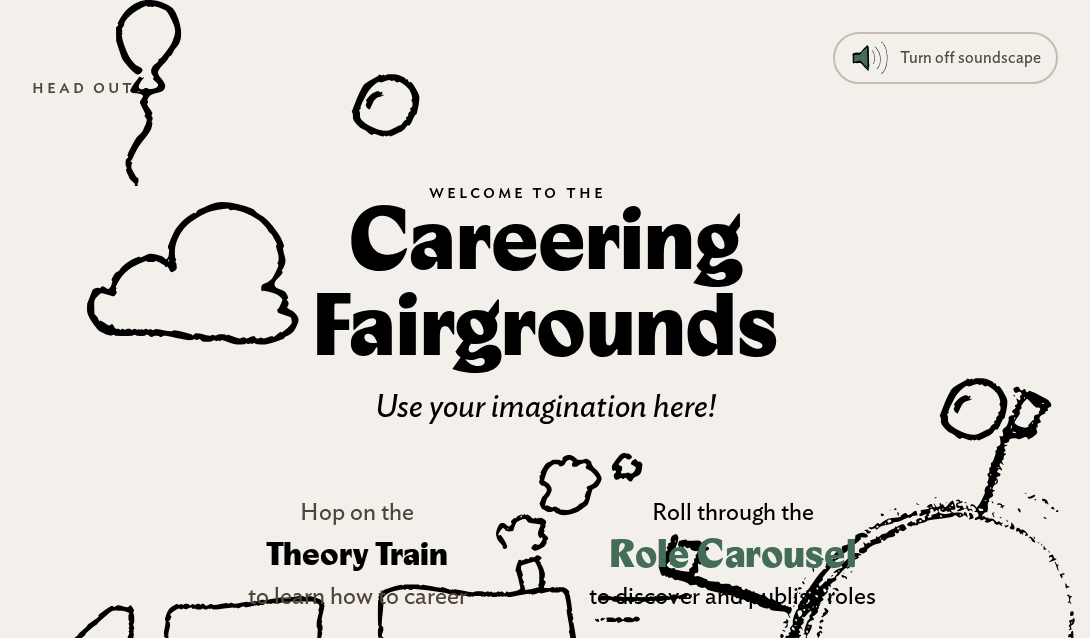 click on "Role Carousel" at bounding box center [732, 555] 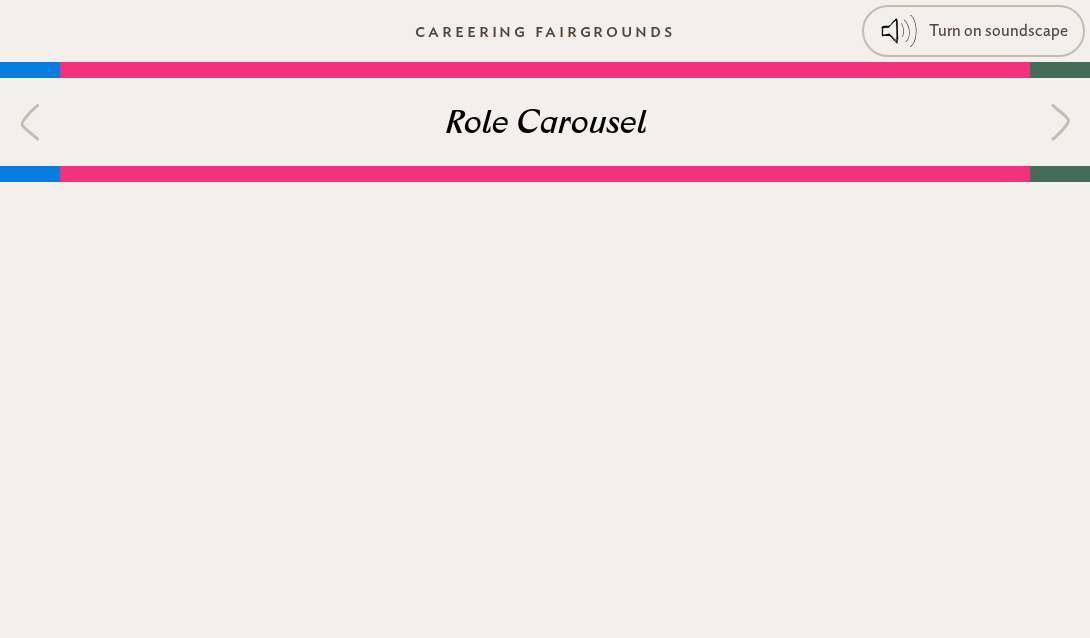scroll, scrollTop: 0, scrollLeft: 0, axis: both 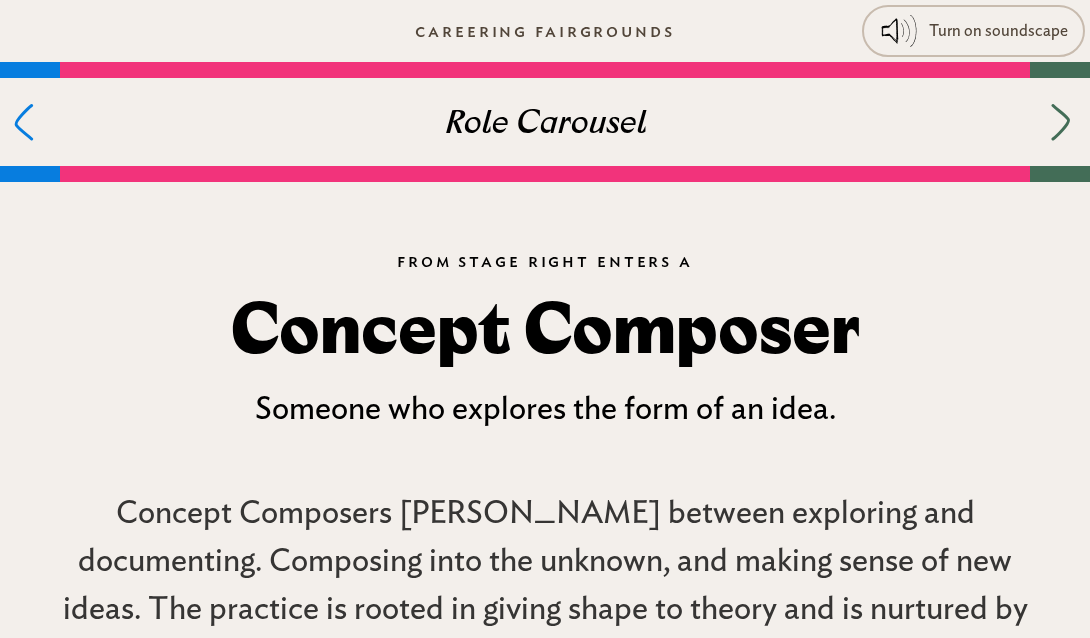 click 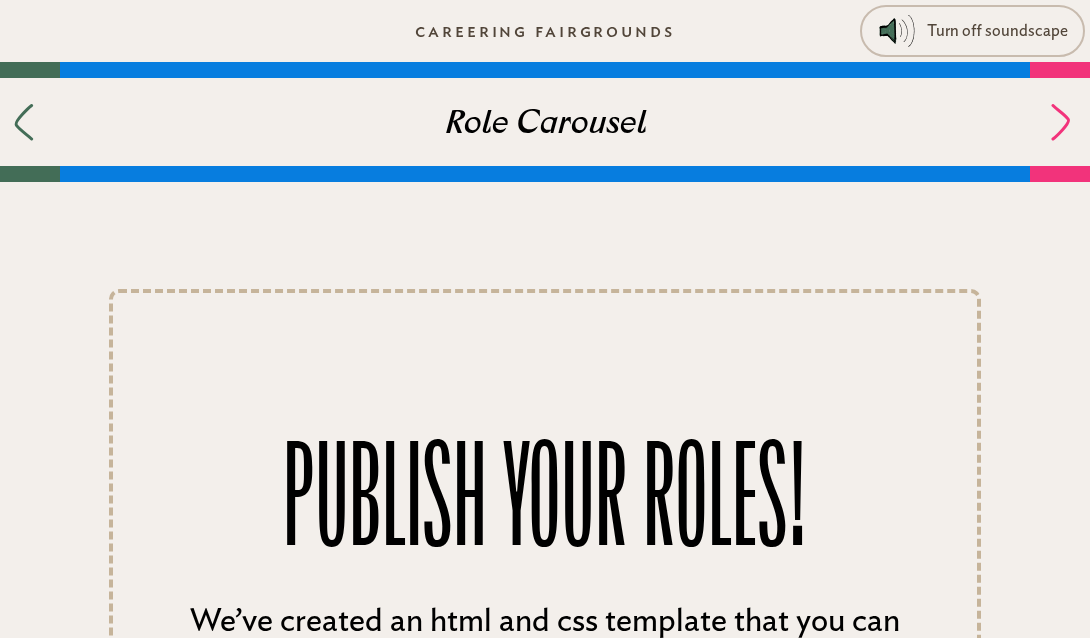 click 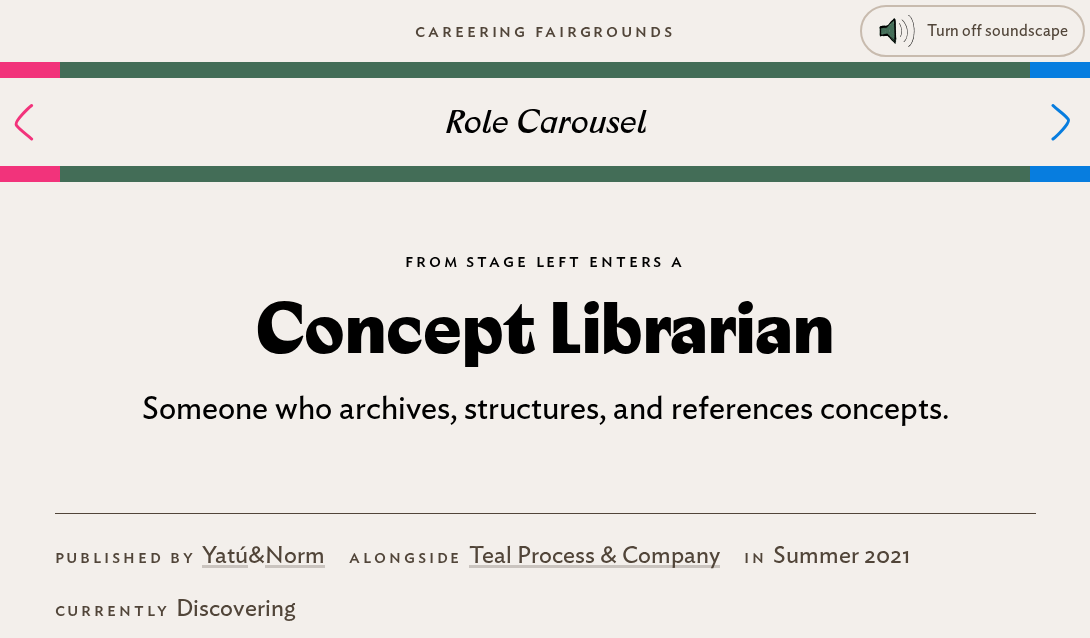 scroll, scrollTop: 0, scrollLeft: 0, axis: both 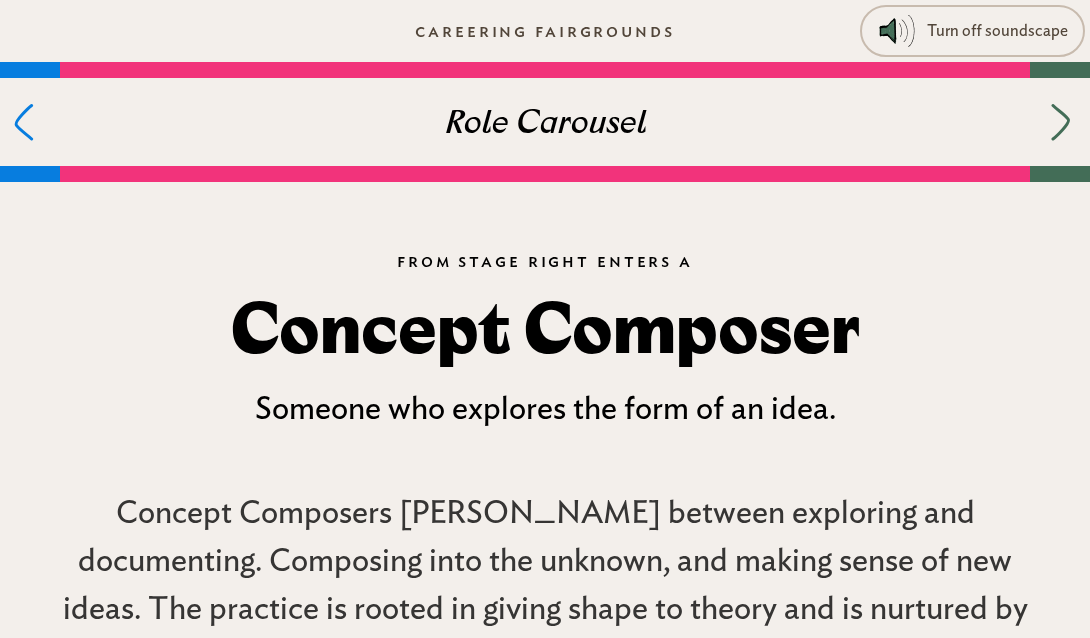 click 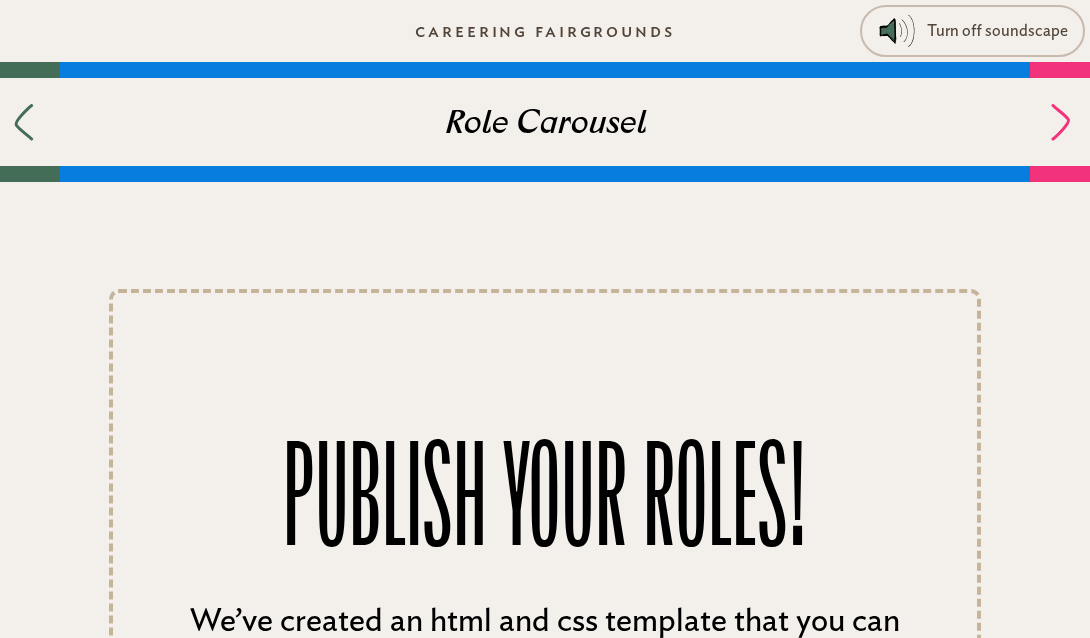 click 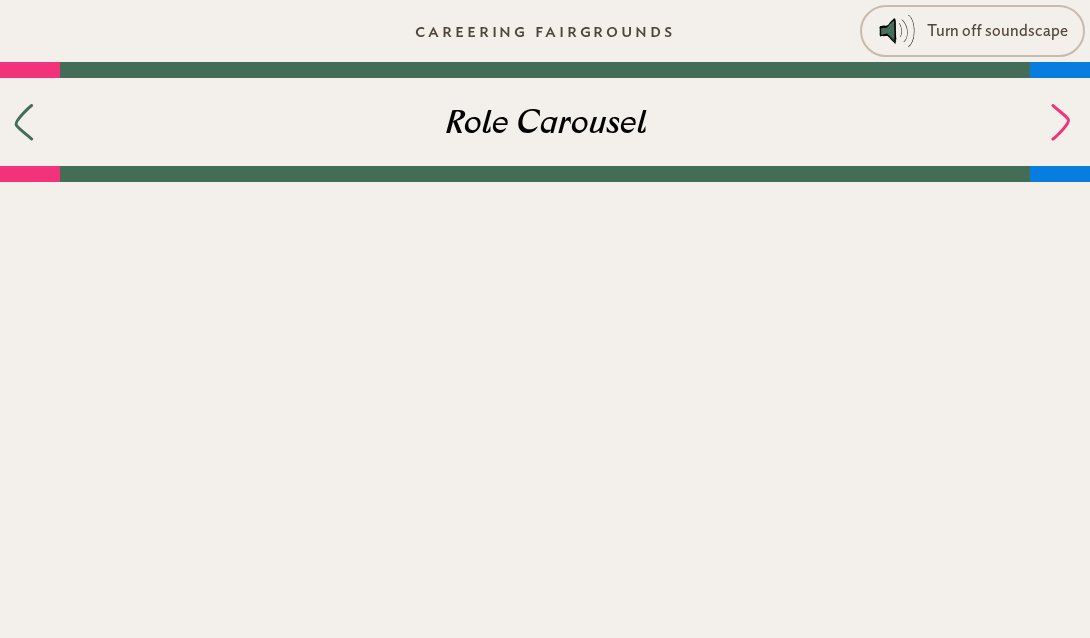 scroll, scrollTop: 0, scrollLeft: 0, axis: both 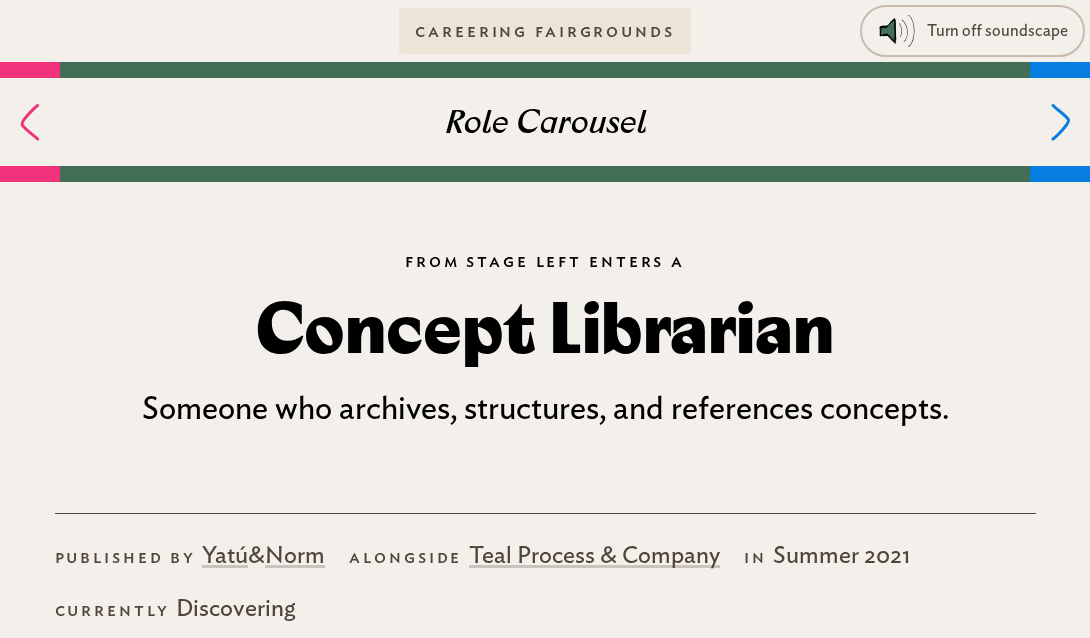 click on "Careering Fairgrounds" at bounding box center [544, 31] 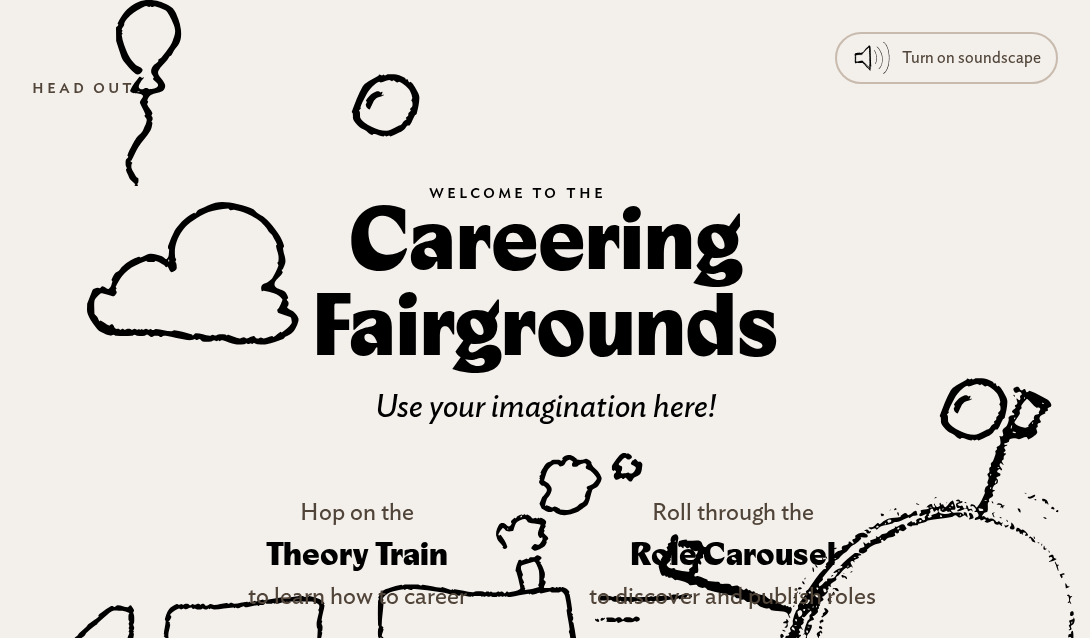scroll, scrollTop: 0, scrollLeft: 0, axis: both 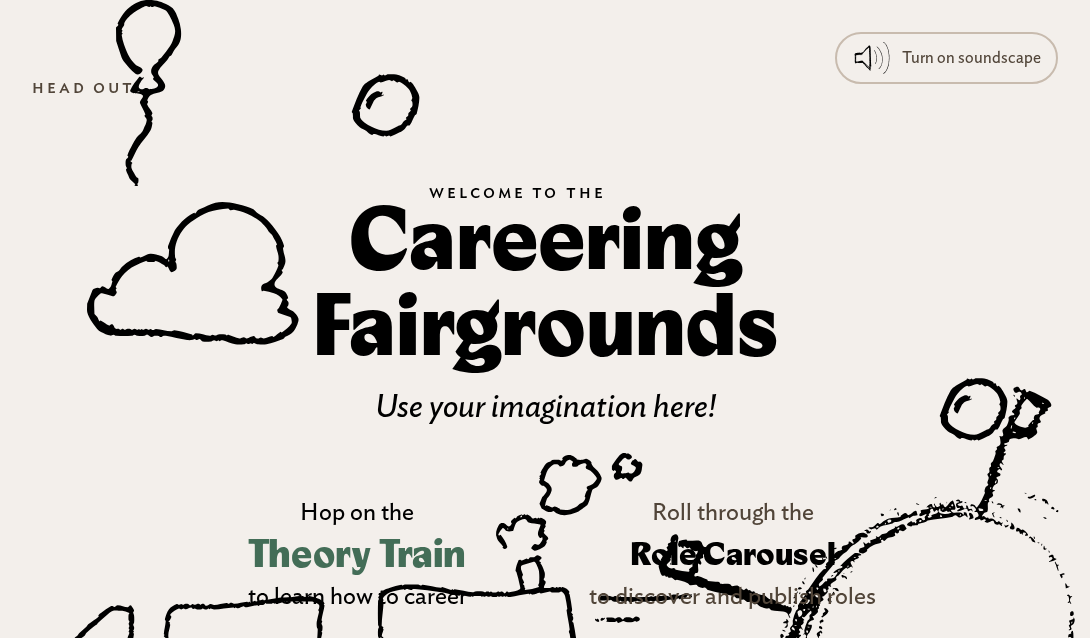 click on "Theory Train" at bounding box center [357, 555] 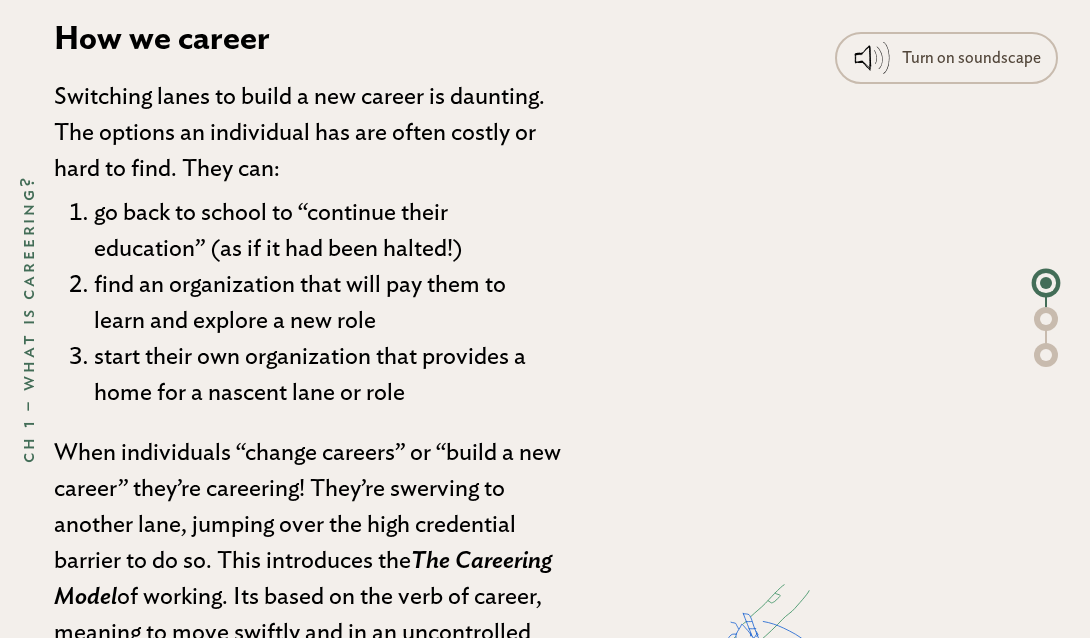 scroll, scrollTop: 2550, scrollLeft: 1, axis: both 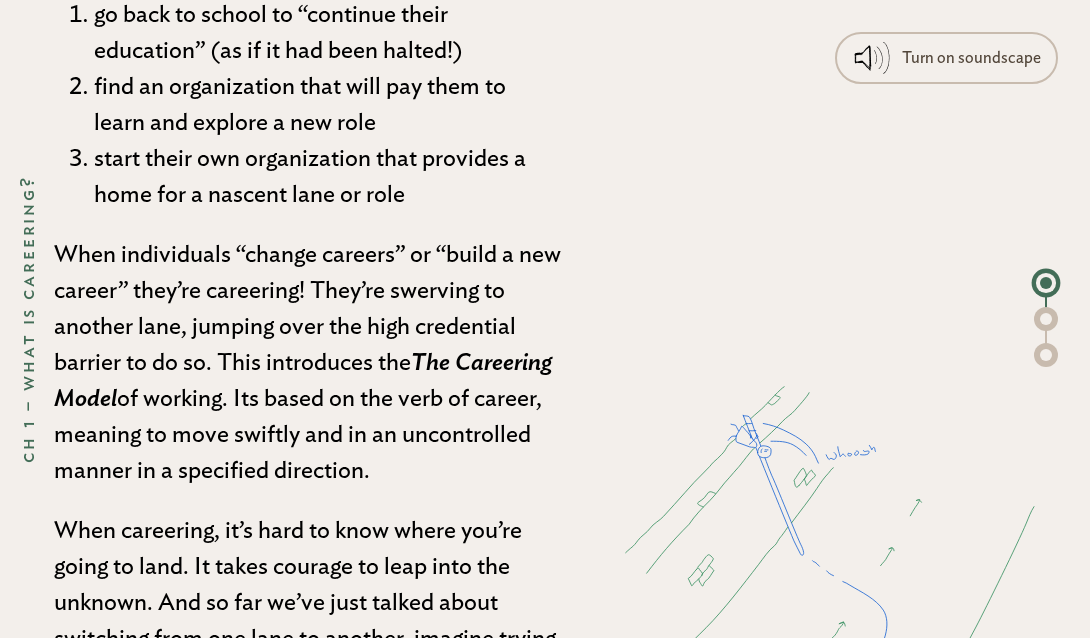 drag, startPoint x: 58, startPoint y: 31, endPoint x: 359, endPoint y: 487, distance: 546.3854 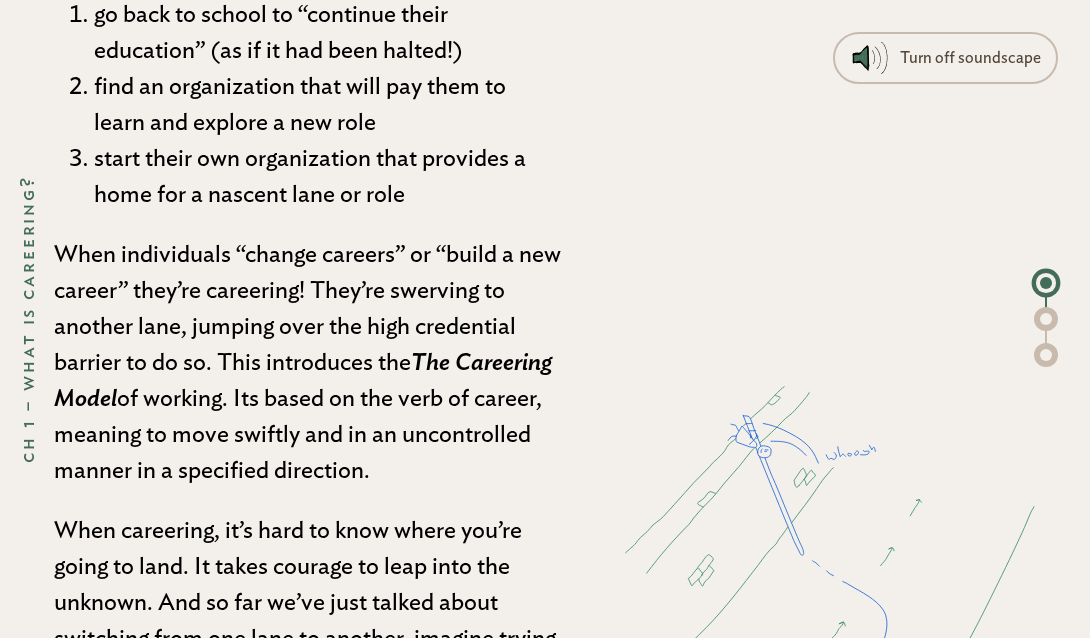 click on "Profesh" at bounding box center (173, 19405) 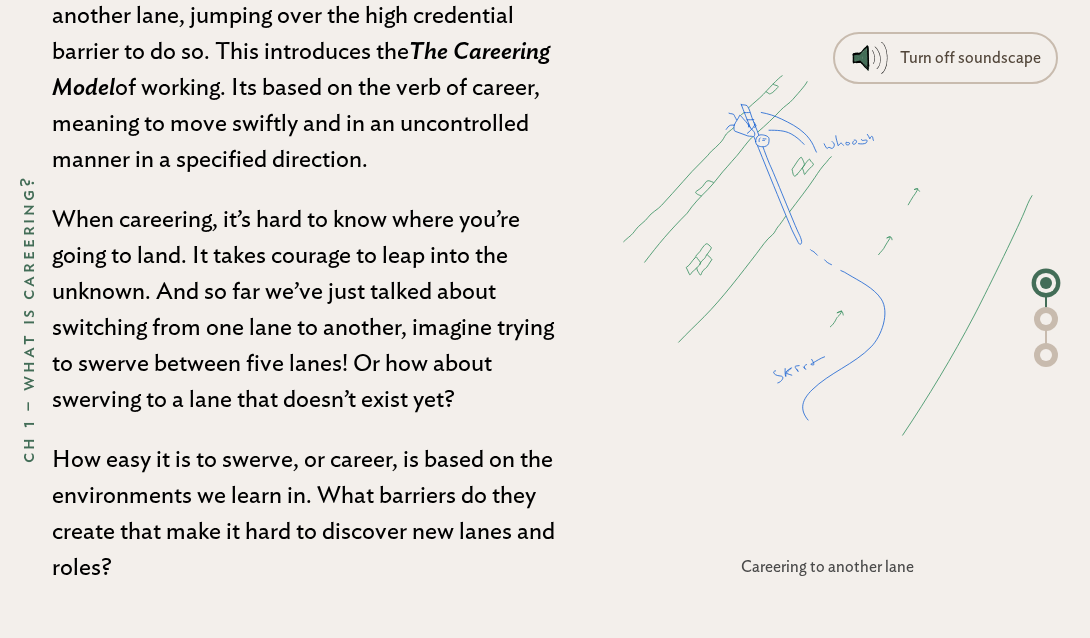 scroll, scrollTop: 3055, scrollLeft: 3, axis: both 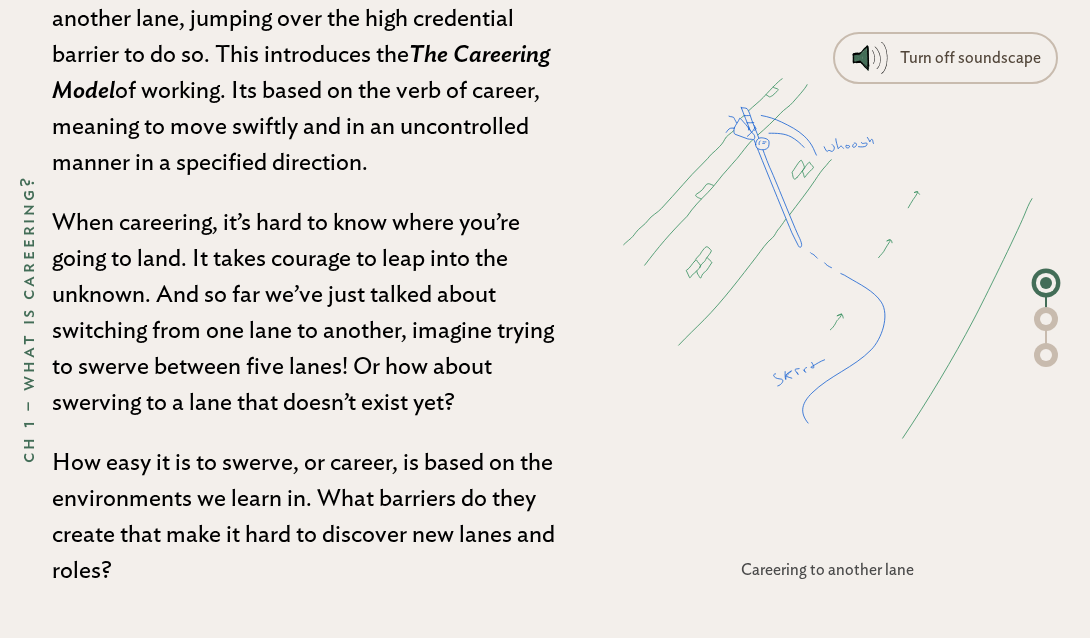 click 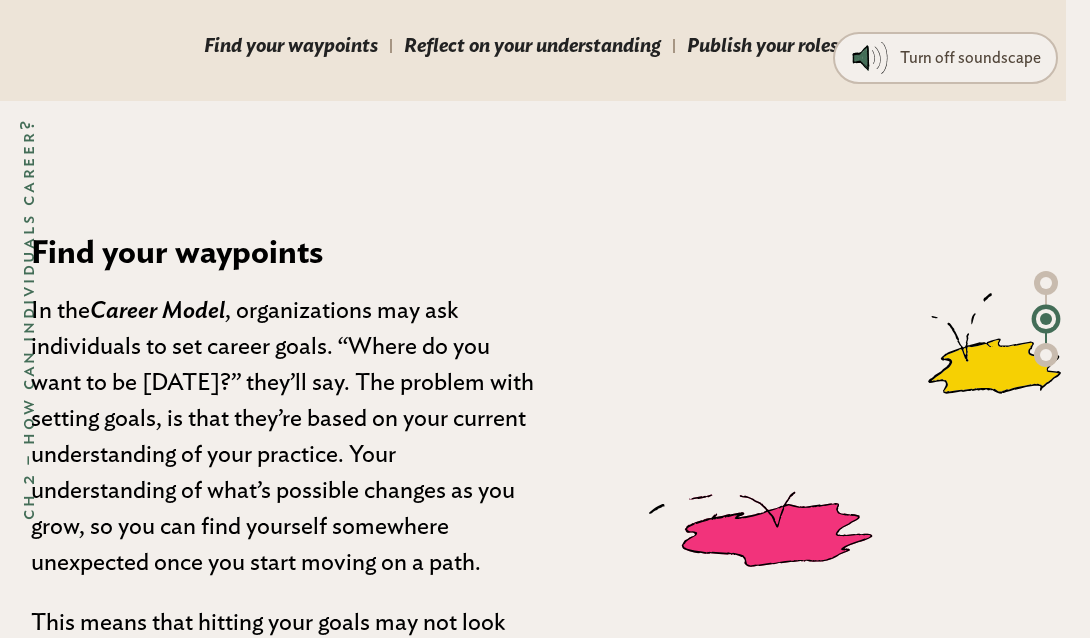 scroll, scrollTop: 6402, scrollLeft: 24, axis: both 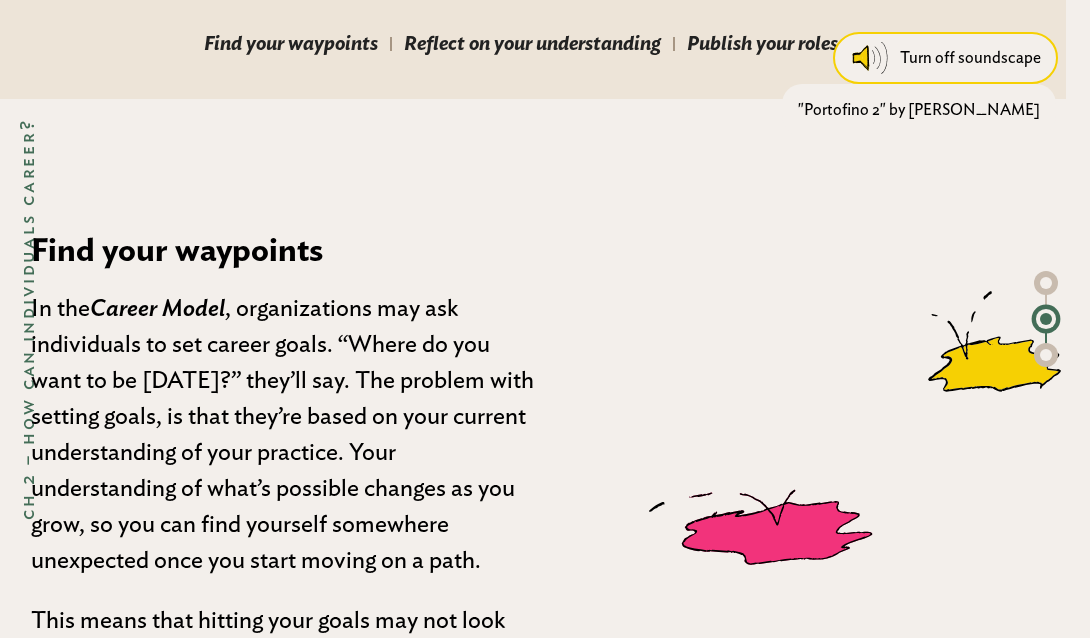 click on "Turn off soundscape" at bounding box center [970, 58] 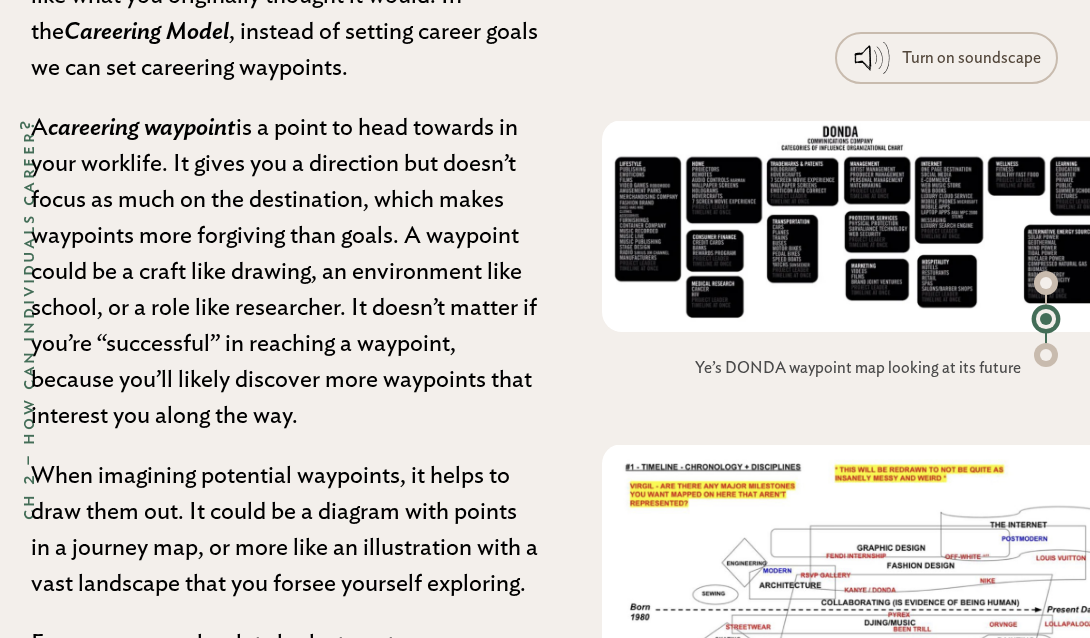 scroll, scrollTop: 7064, scrollLeft: 24, axis: both 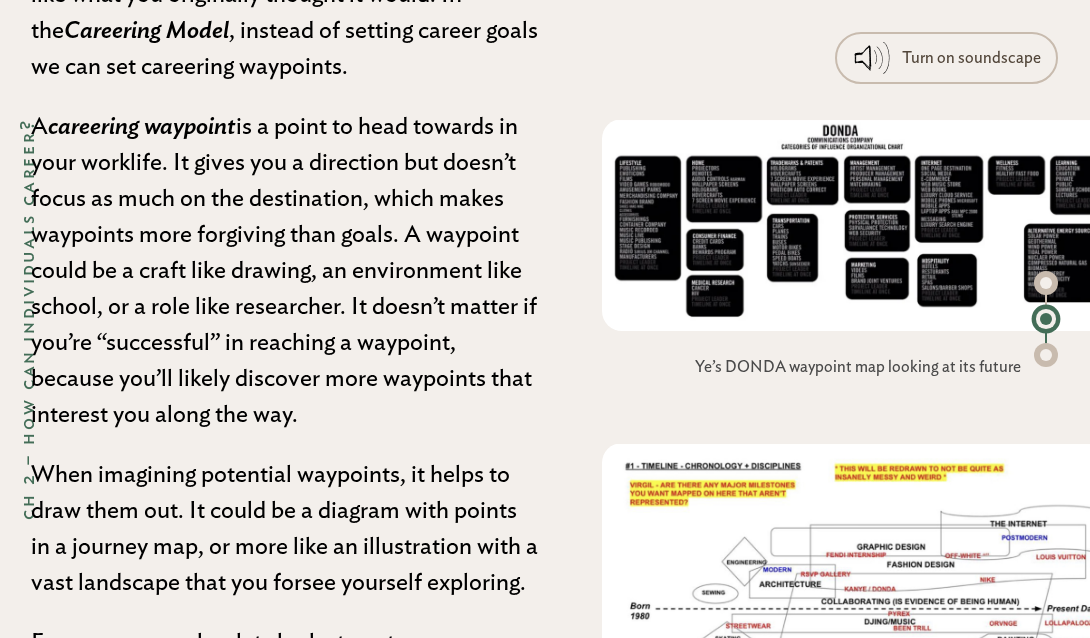 click at bounding box center [858, 225] 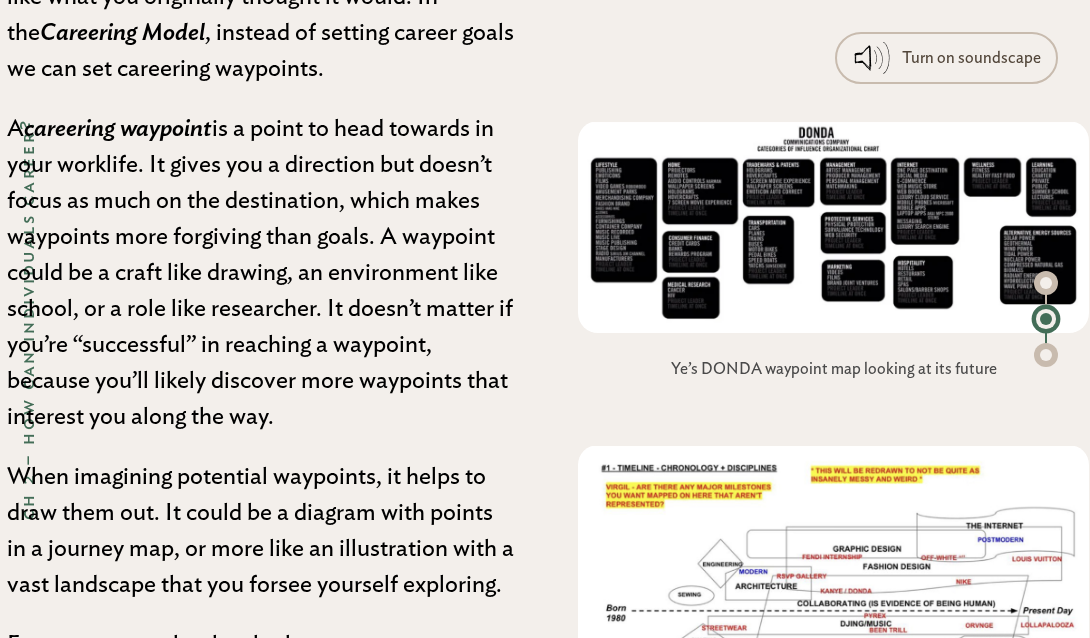 scroll, scrollTop: 7062, scrollLeft: 48, axis: both 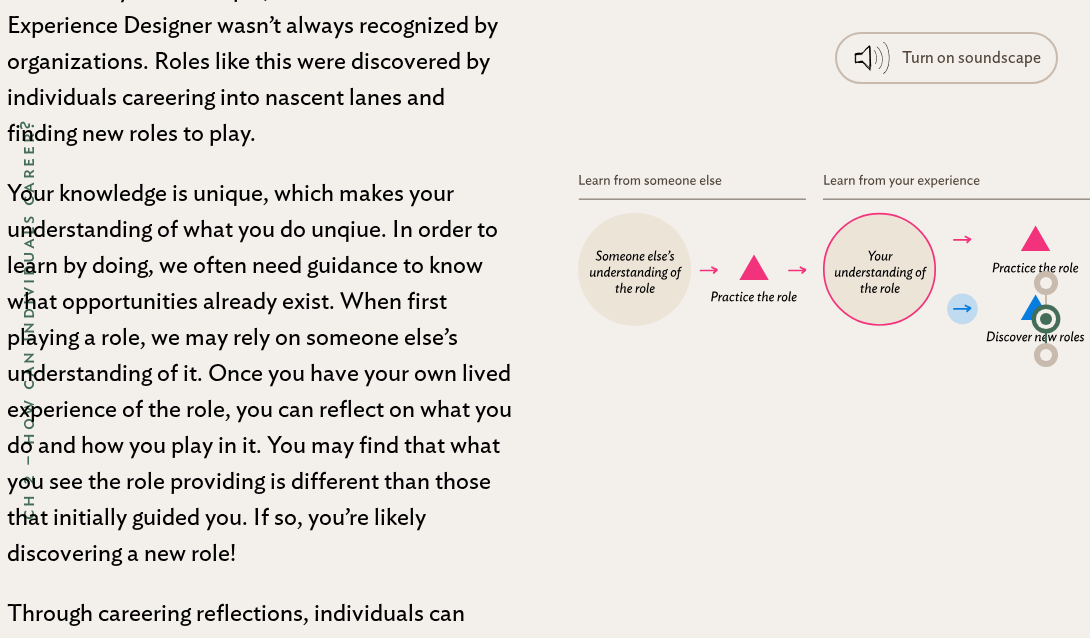 click 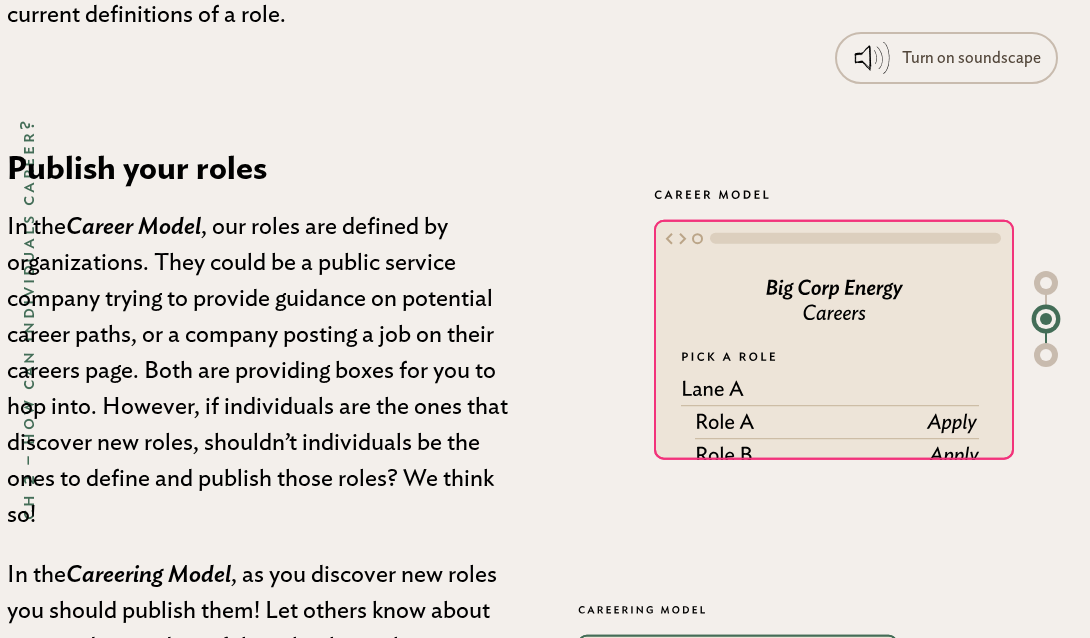 scroll, scrollTop: 9170, scrollLeft: 48, axis: both 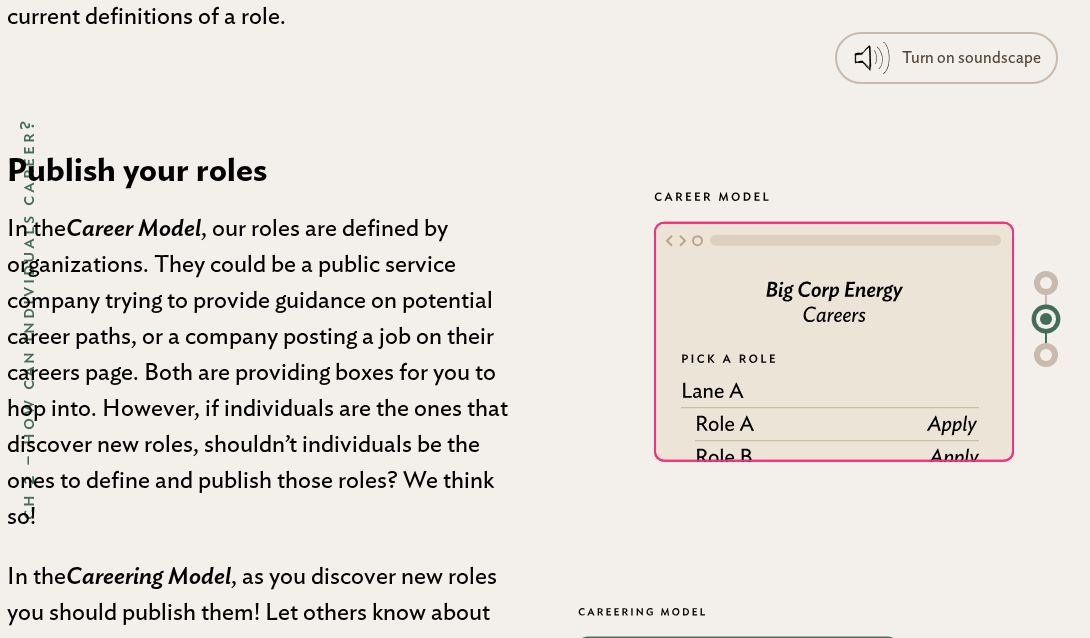 click 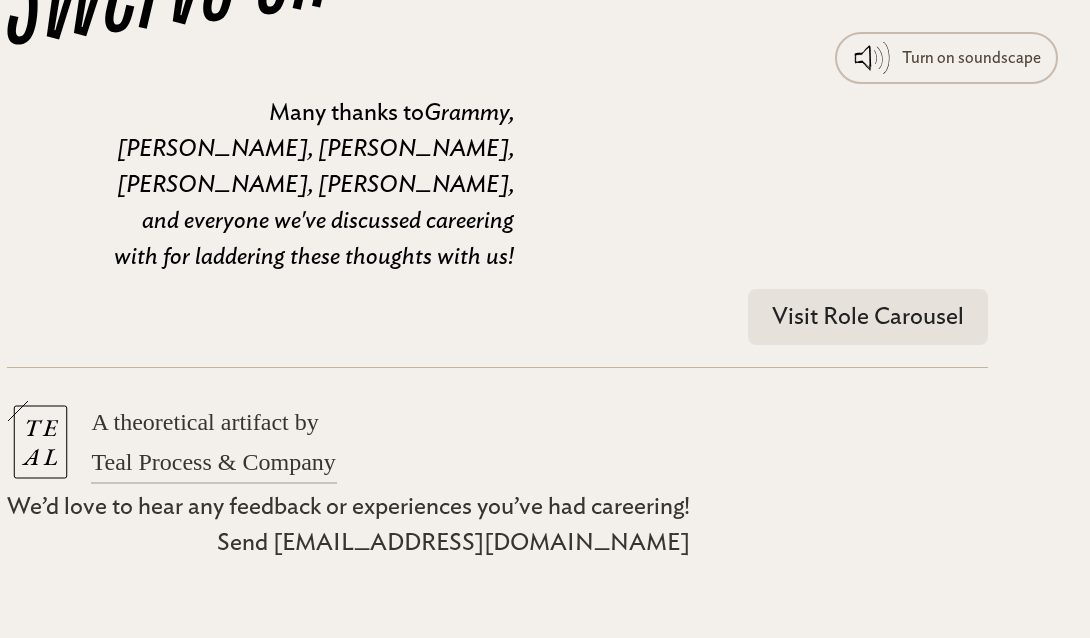 scroll, scrollTop: 18415, scrollLeft: 48, axis: both 